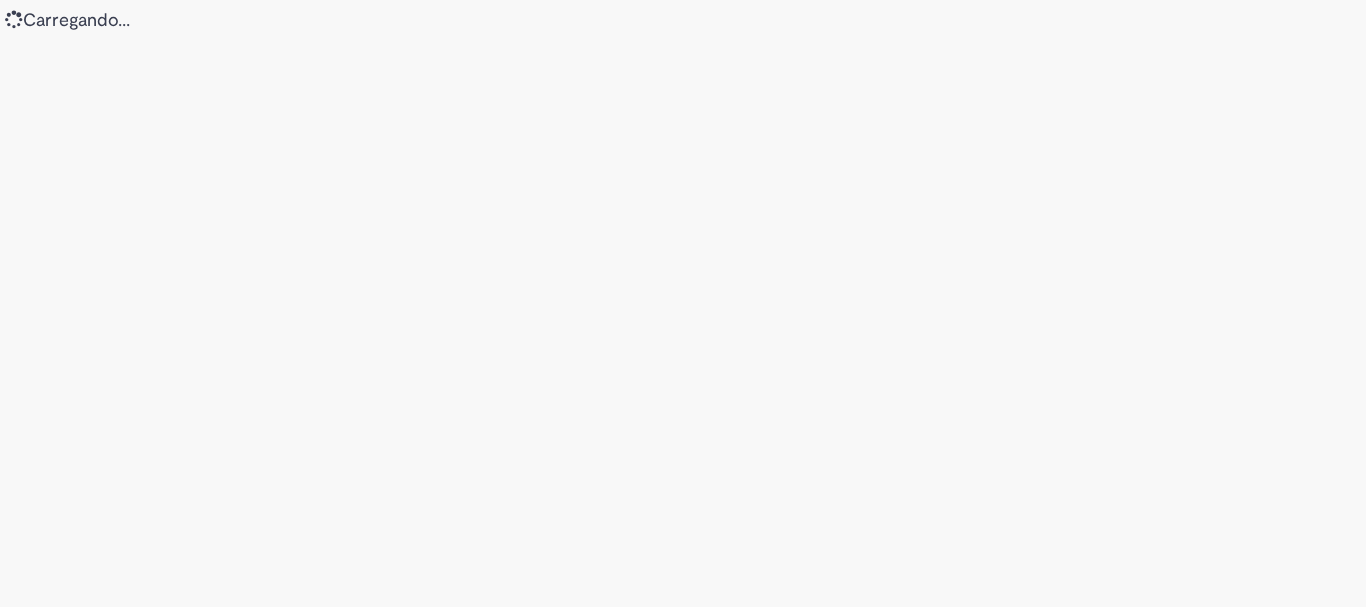 scroll, scrollTop: 0, scrollLeft: 0, axis: both 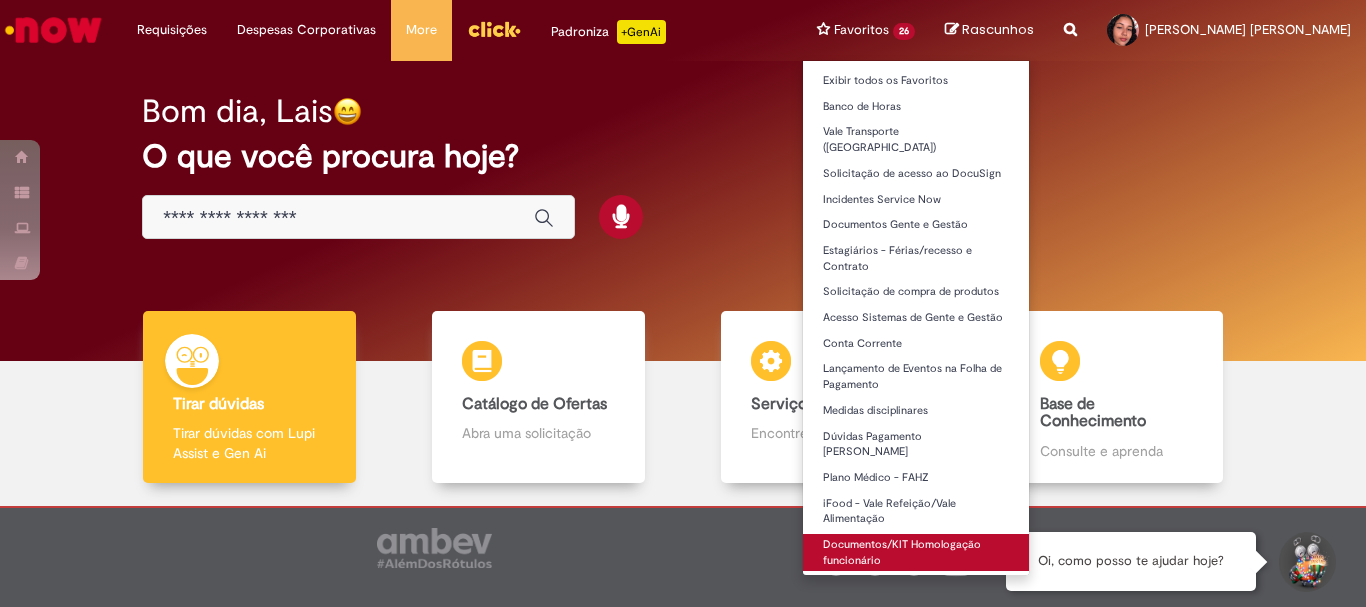 click on "Documentos/KIT Homologação funcionário" at bounding box center (916, 552) 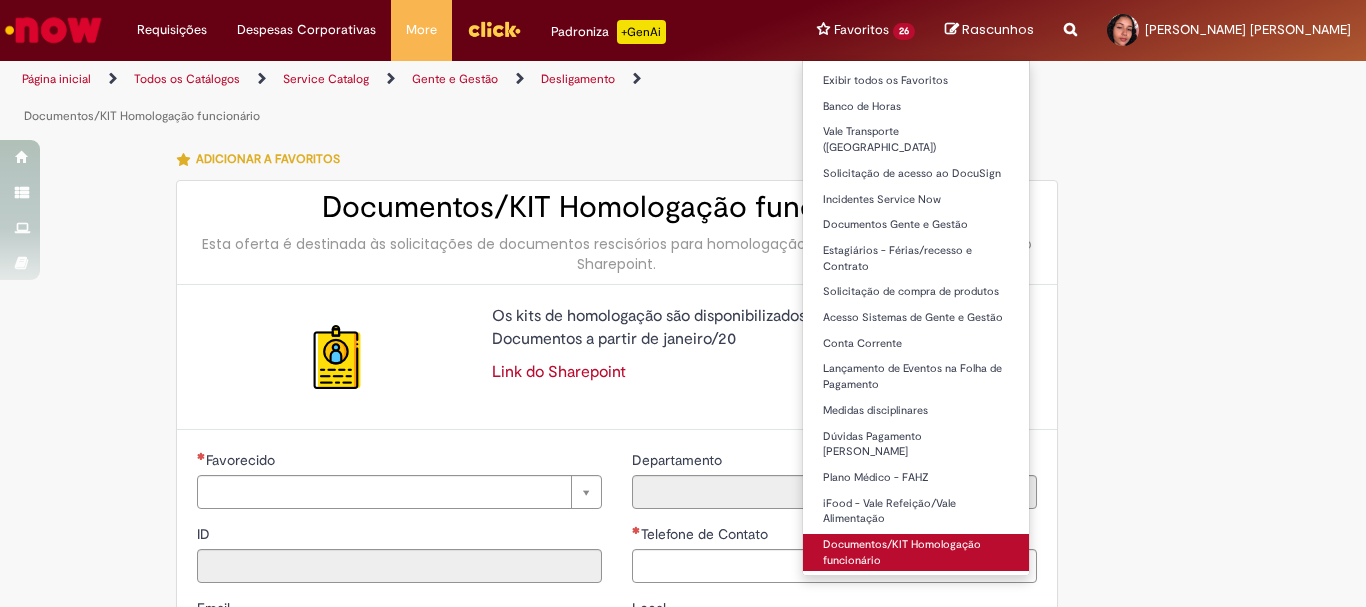 type on "********" 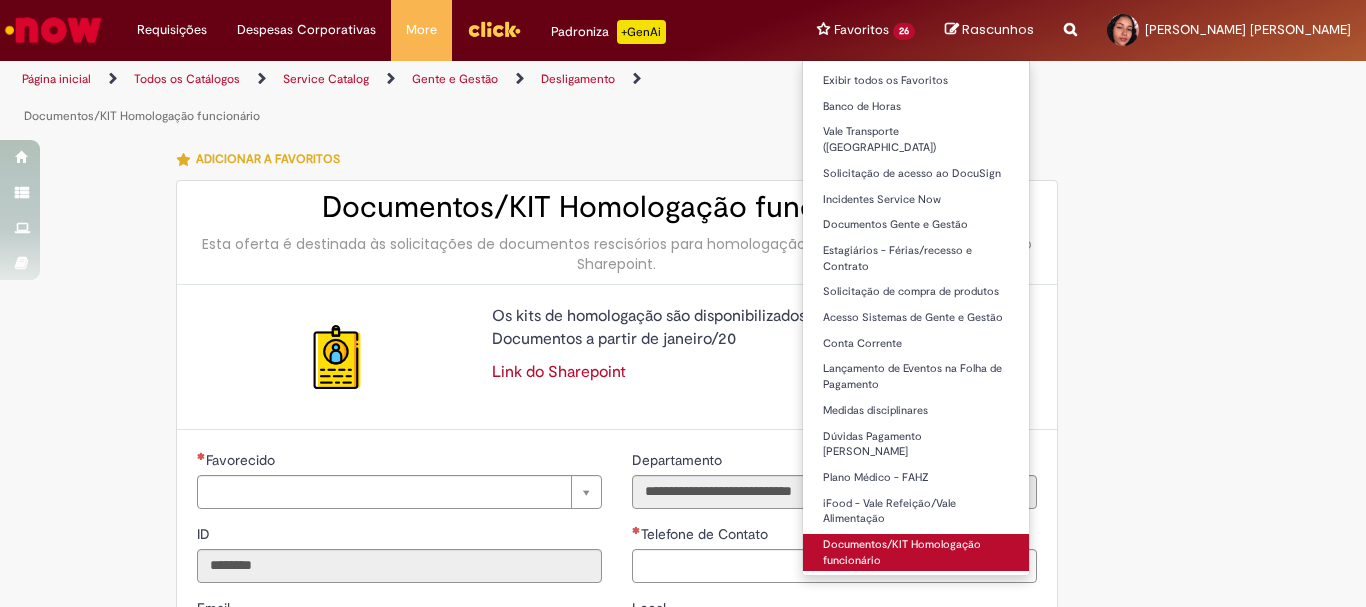 type on "**********" 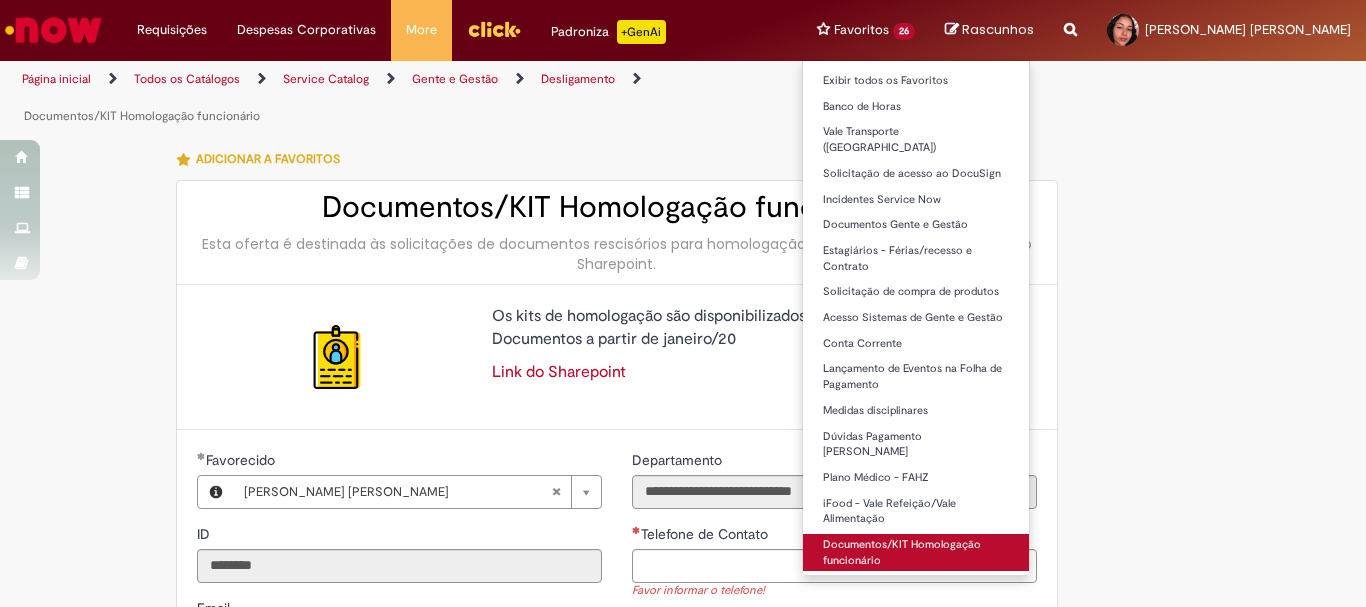click on "Documentos/KIT Homologação funcionário" at bounding box center [916, 552] 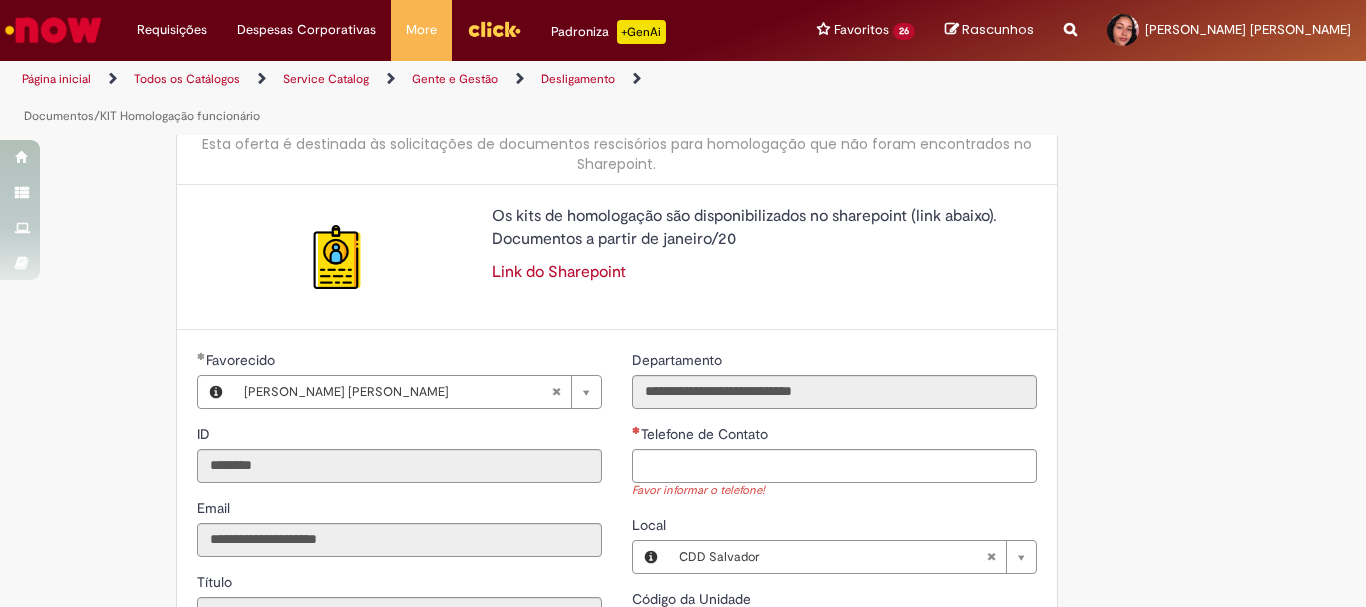 scroll, scrollTop: 300, scrollLeft: 0, axis: vertical 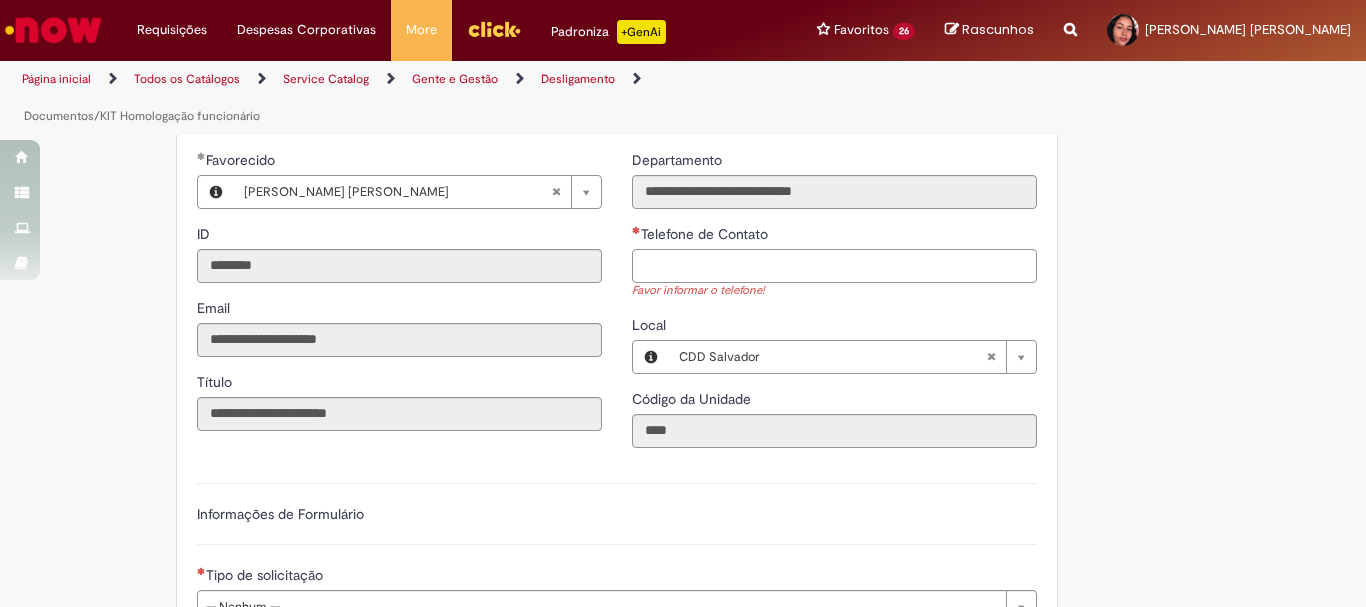 click on "Telefone de Contato" at bounding box center [834, 266] 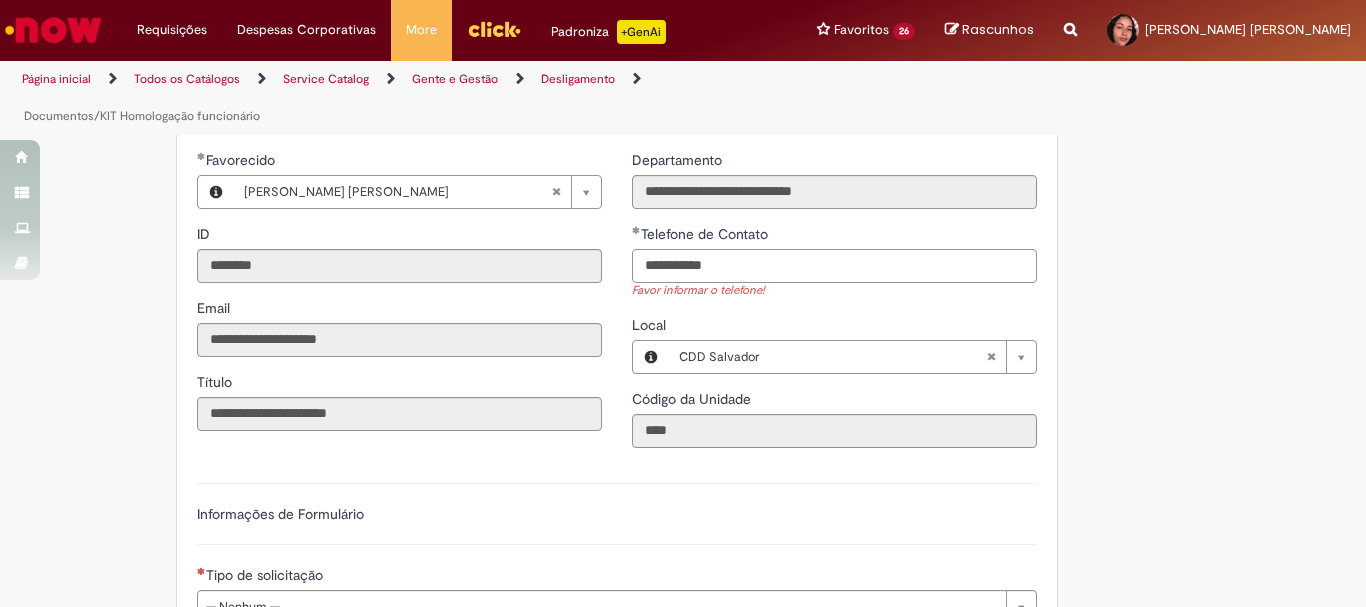 scroll, scrollTop: 500, scrollLeft: 0, axis: vertical 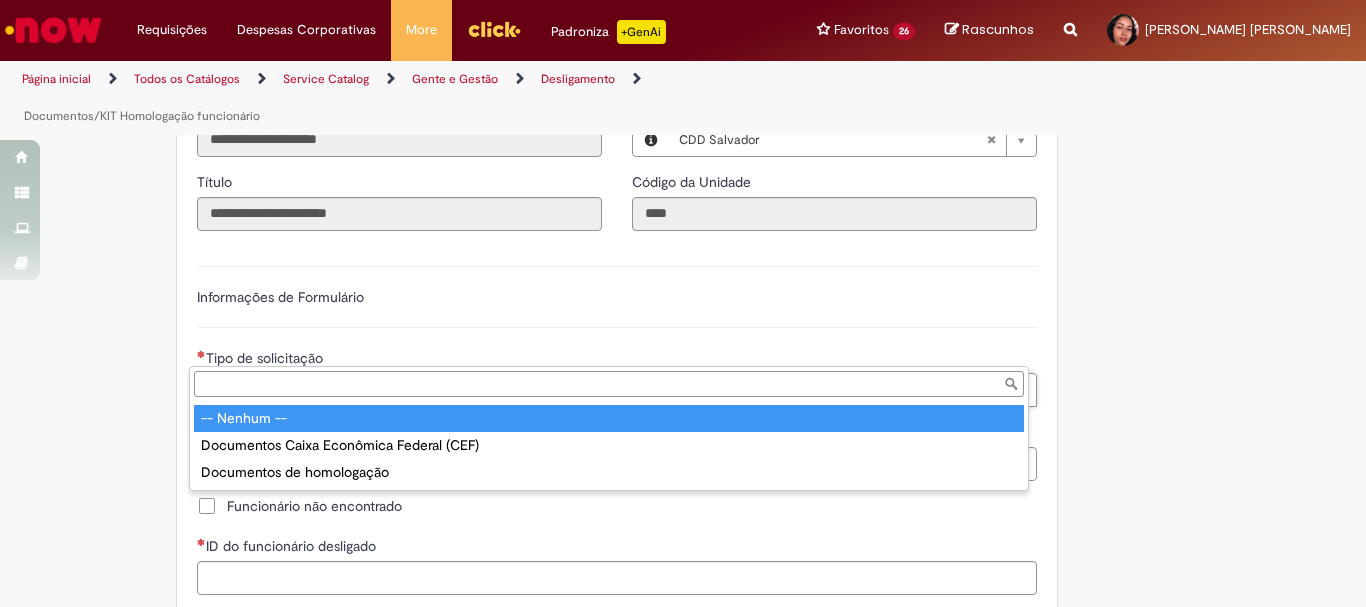 type on "**********" 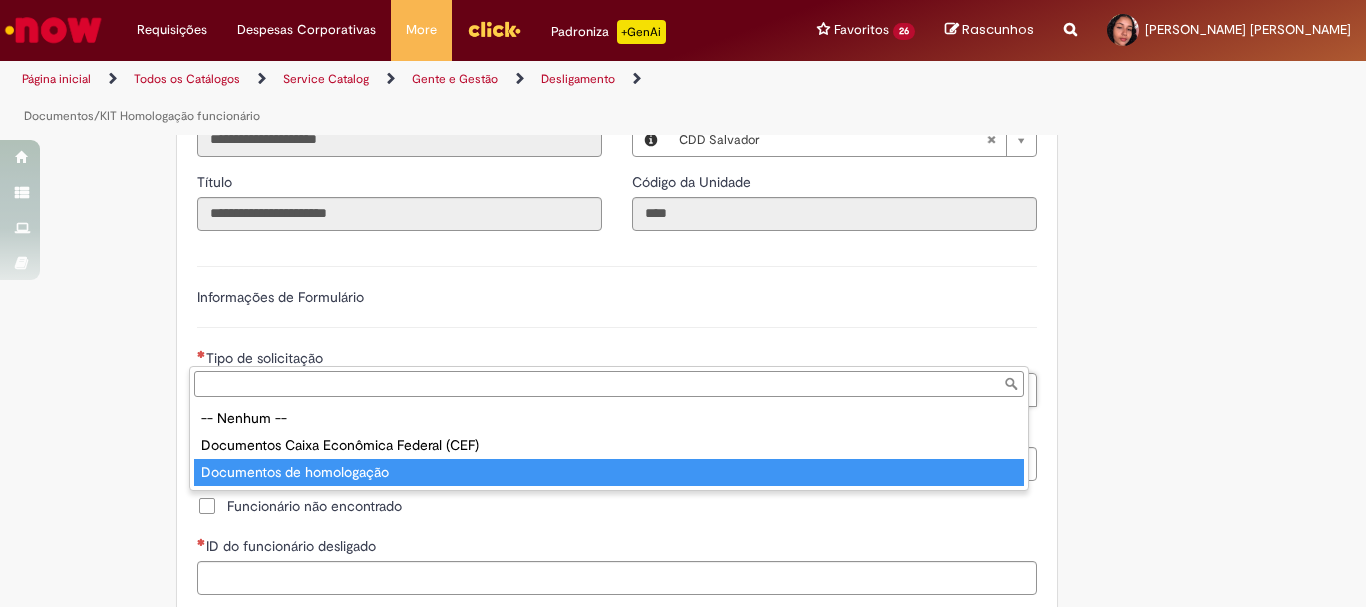 type on "**********" 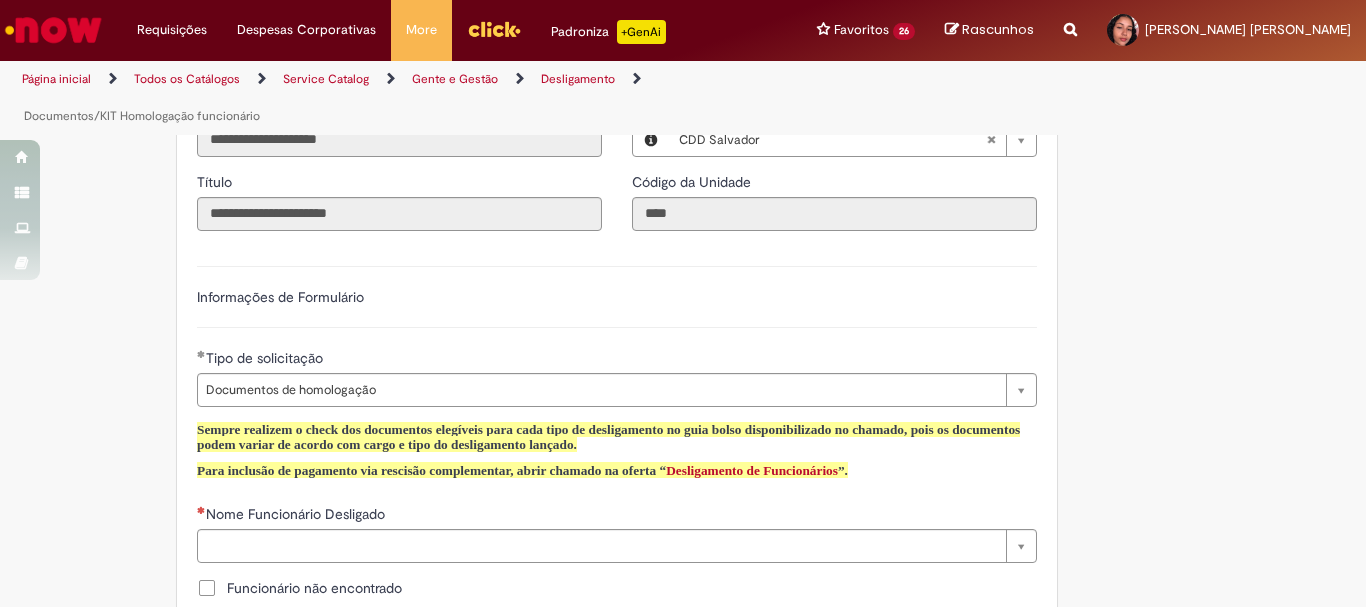 click on "**********" at bounding box center [683, 535] 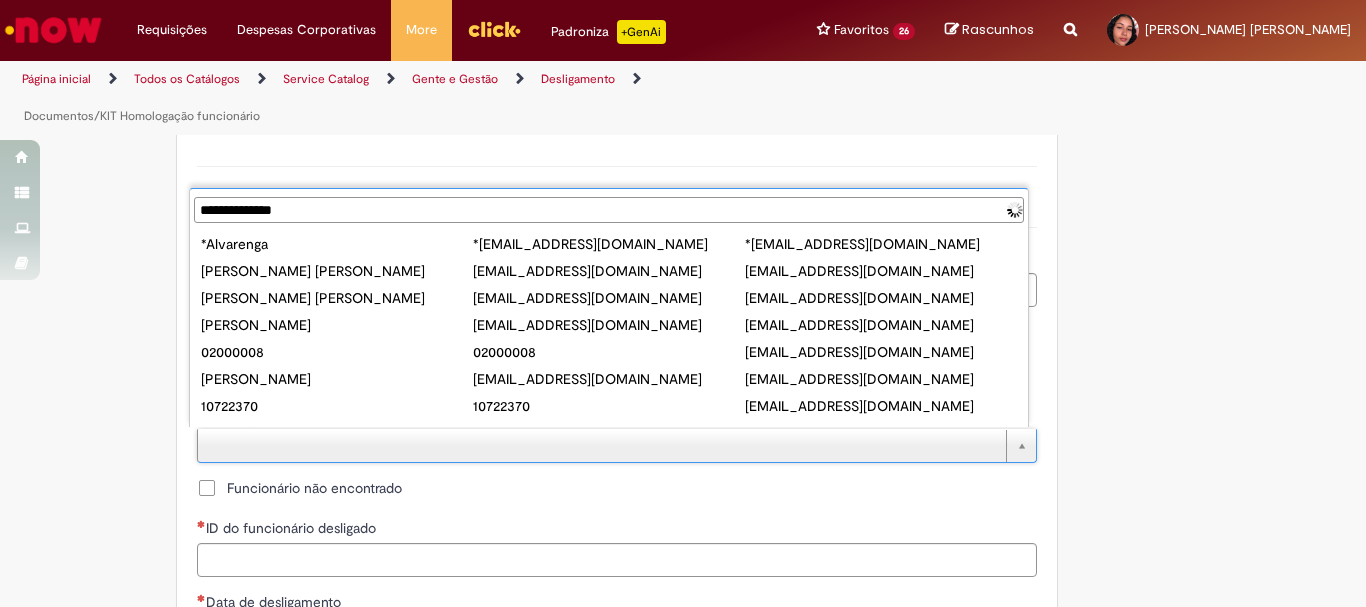 type on "**********" 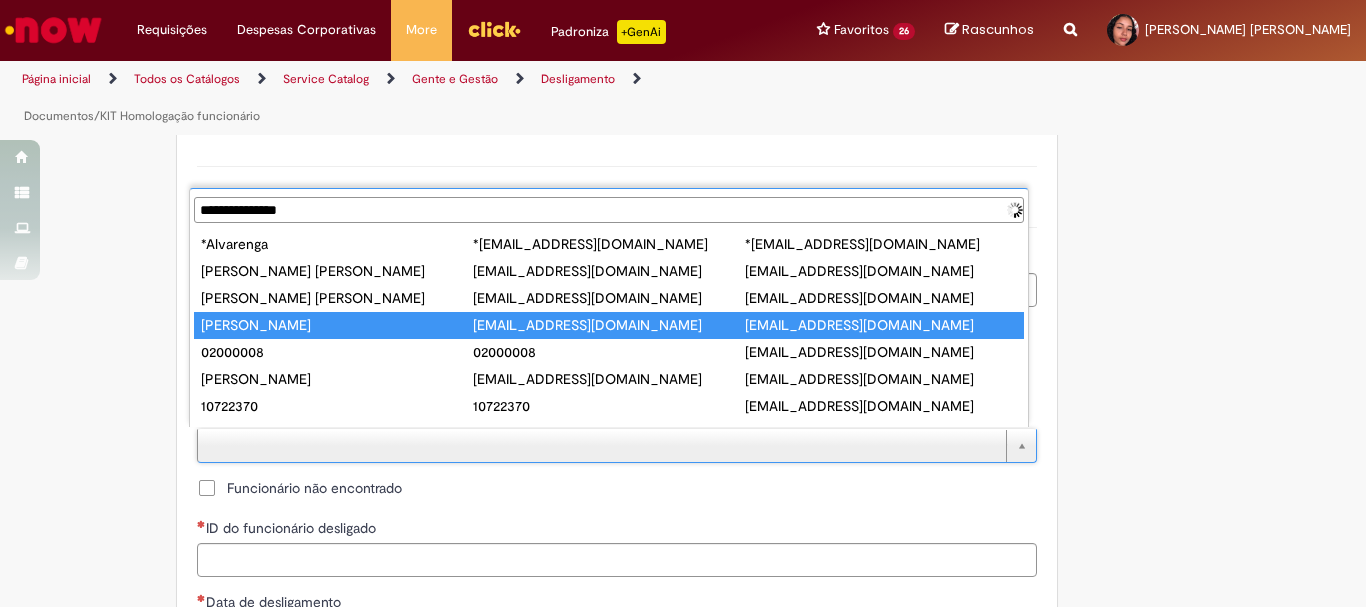 type on "**********" 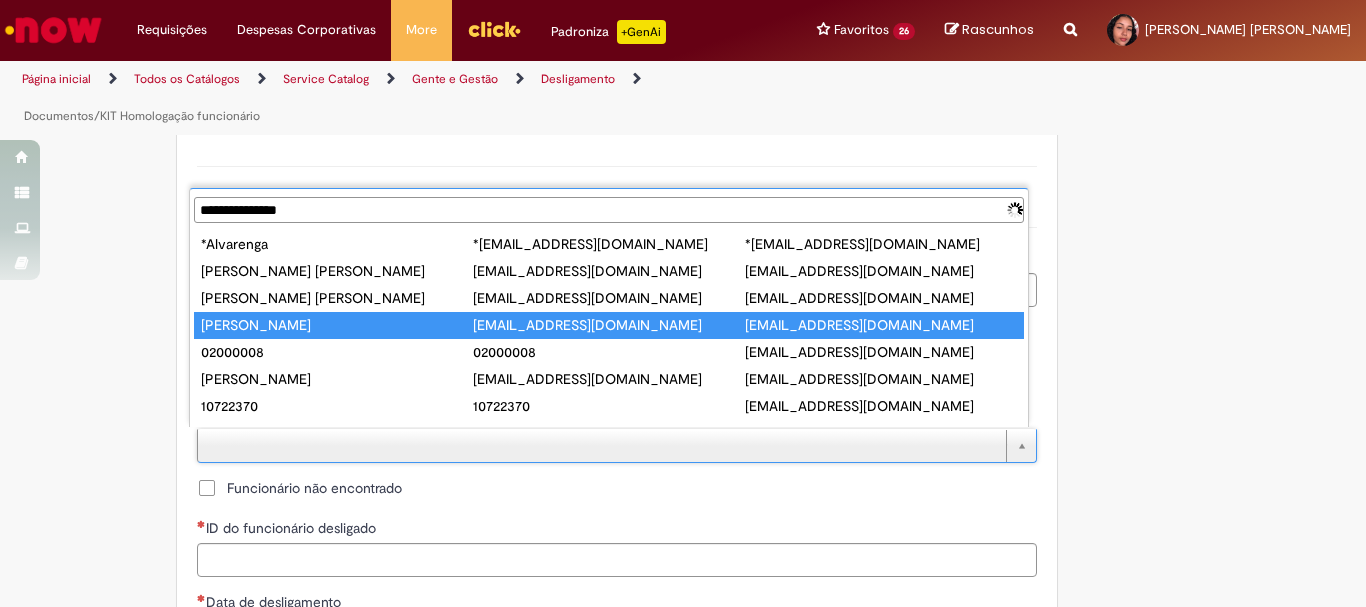 type on "**********" 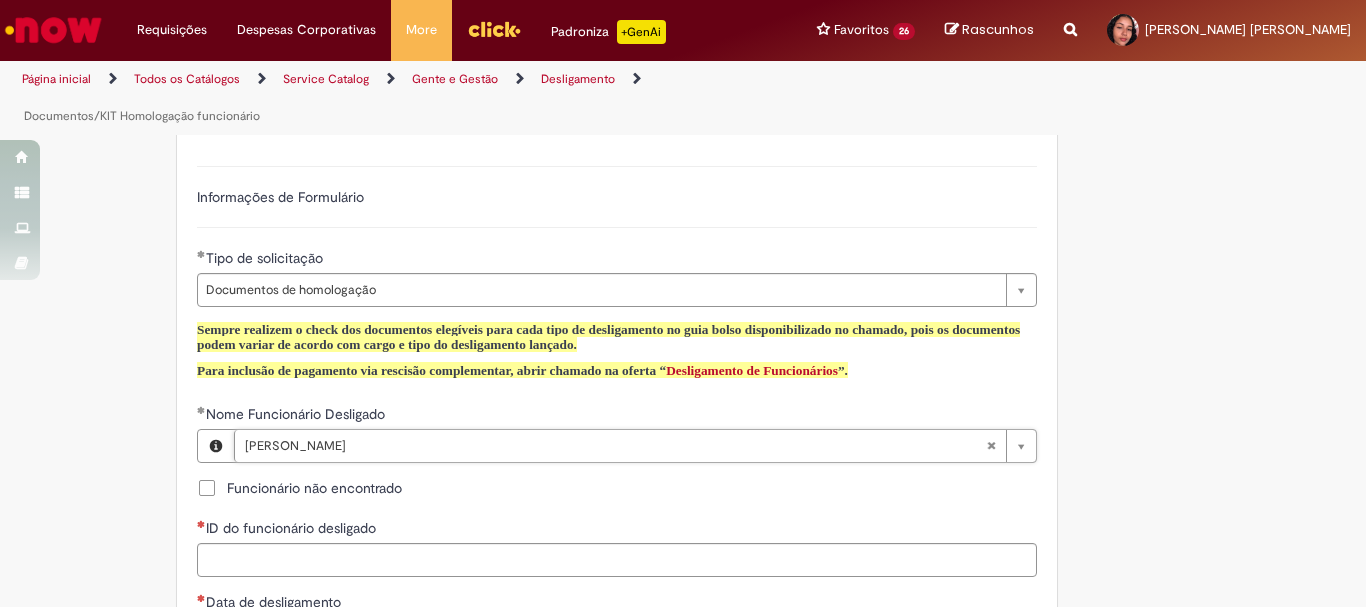 type on "**********" 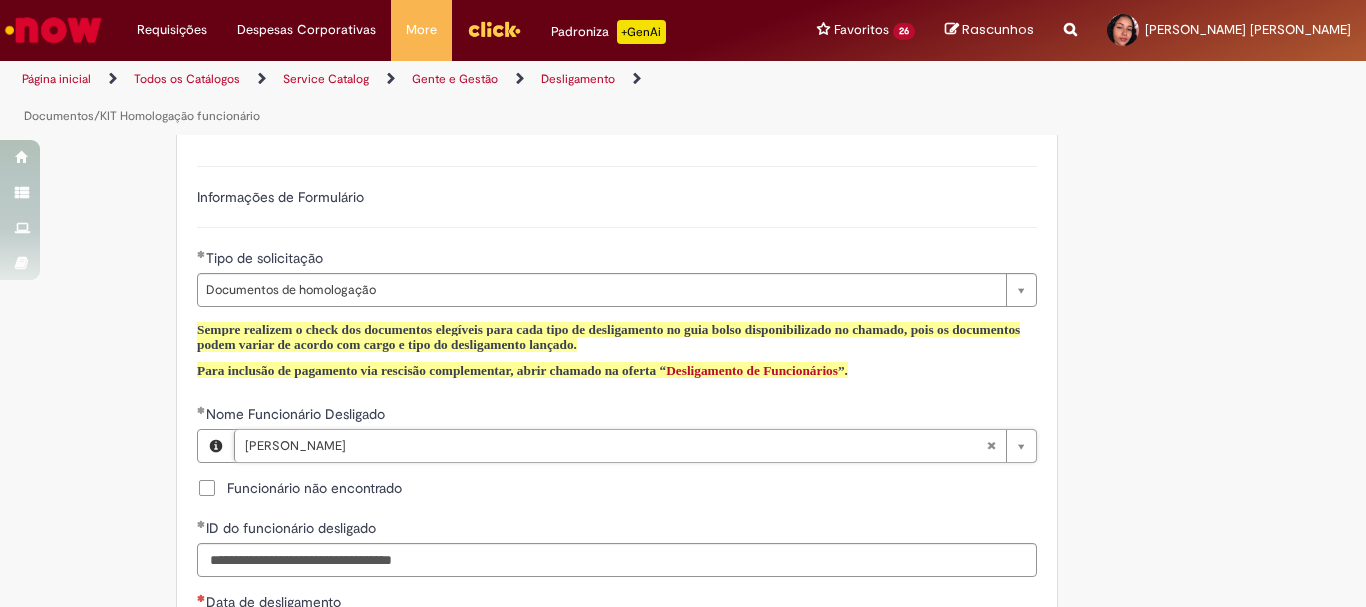 type 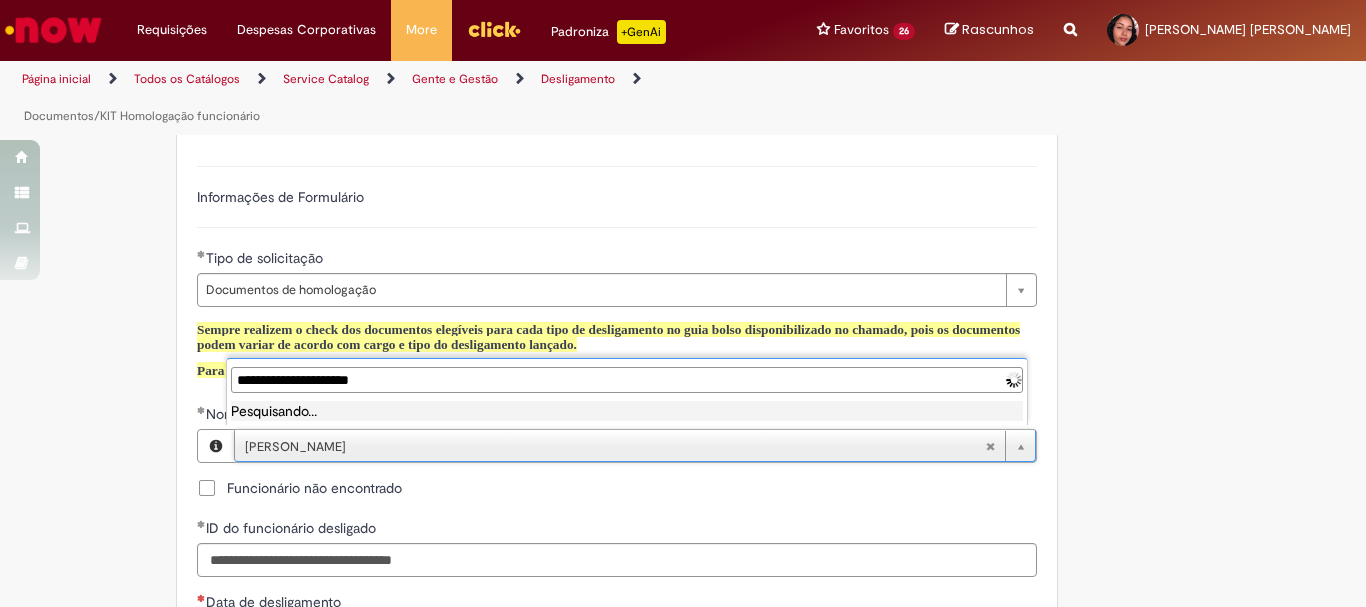 type on "**********" 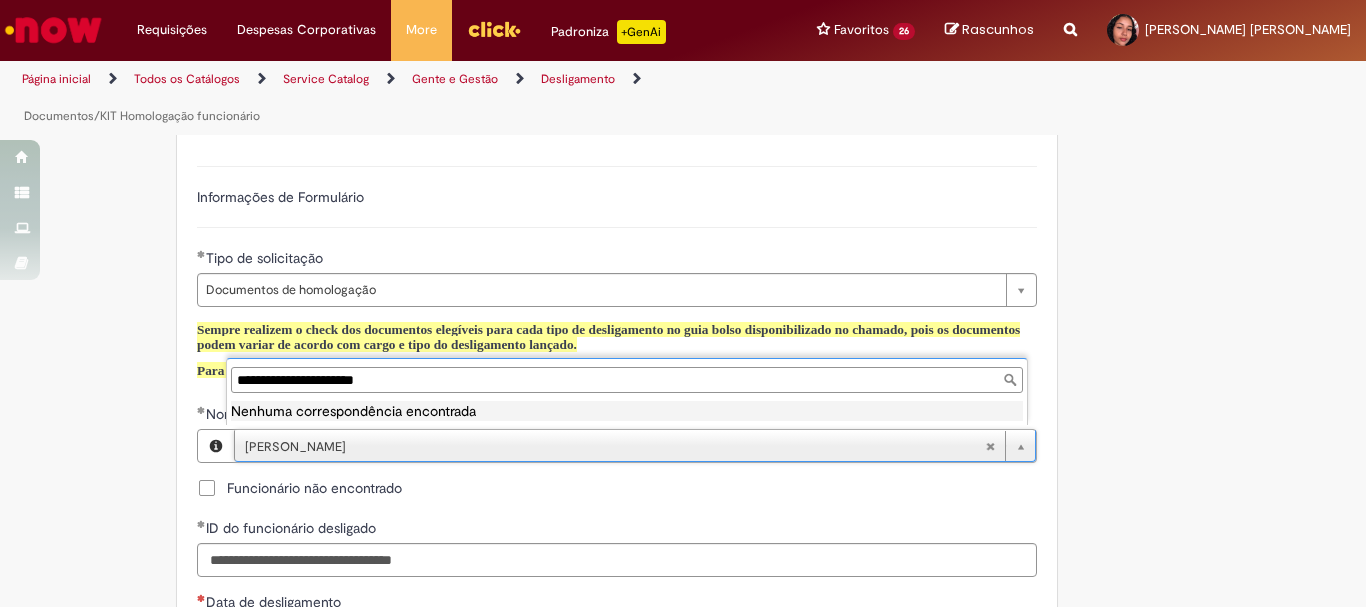 drag, startPoint x: 460, startPoint y: 371, endPoint x: 104, endPoint y: 378, distance: 356.06882 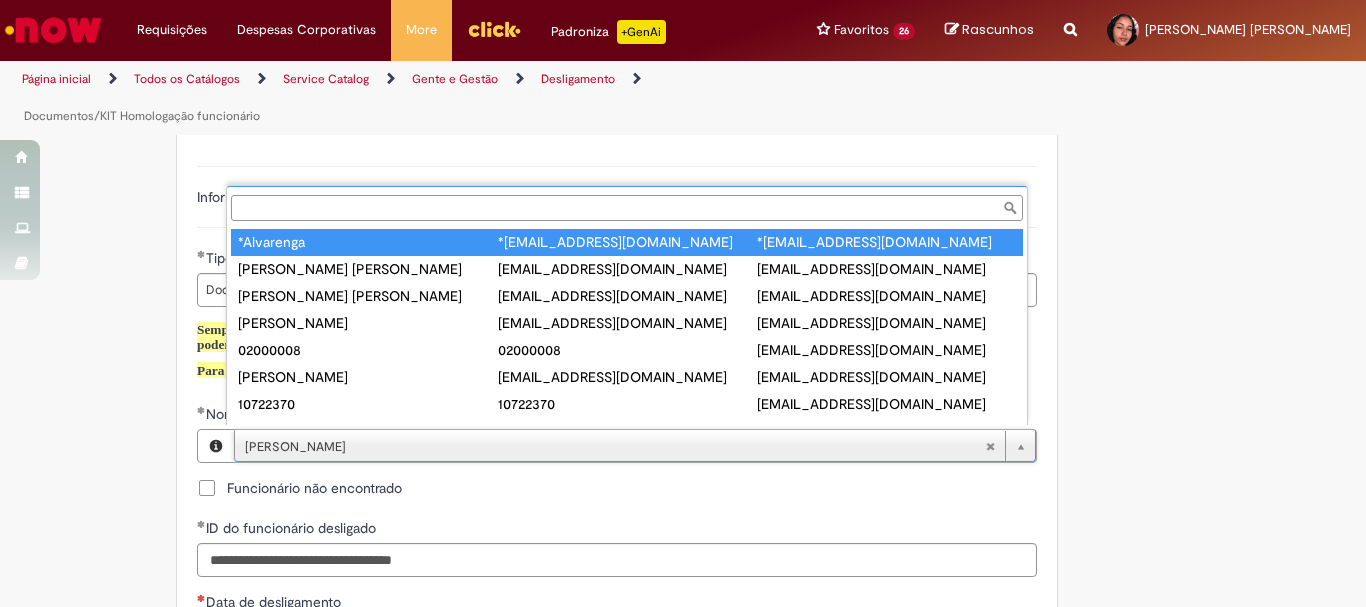 type on "**********" 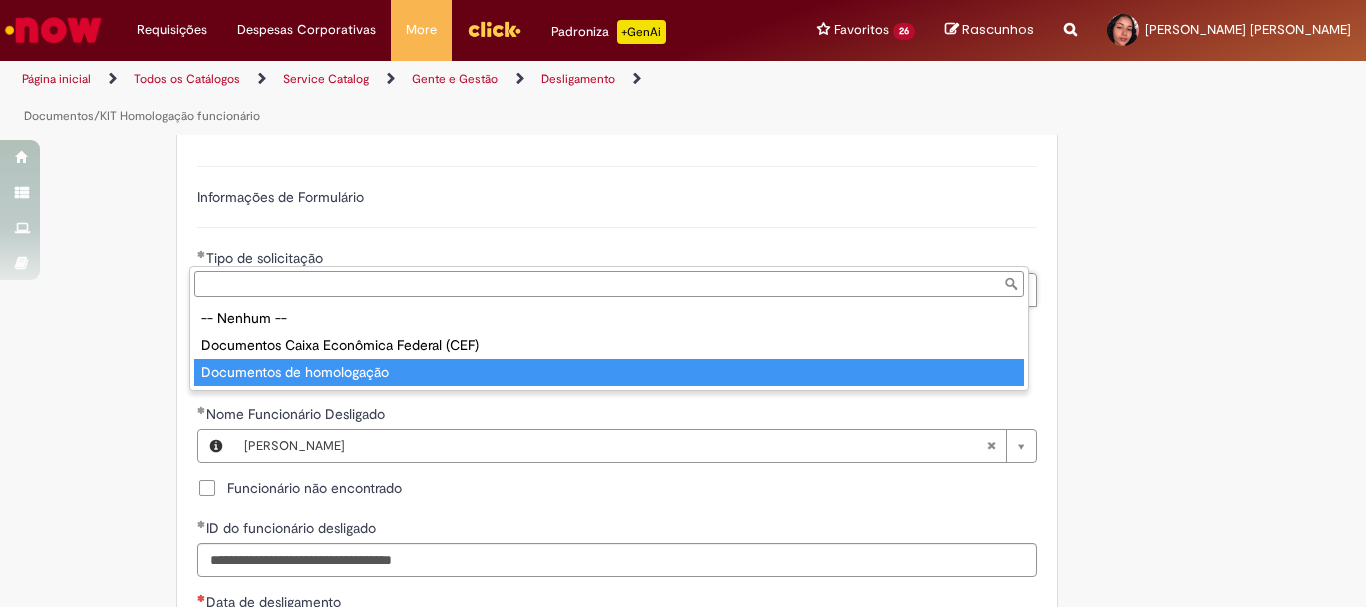 scroll, scrollTop: 0, scrollLeft: 0, axis: both 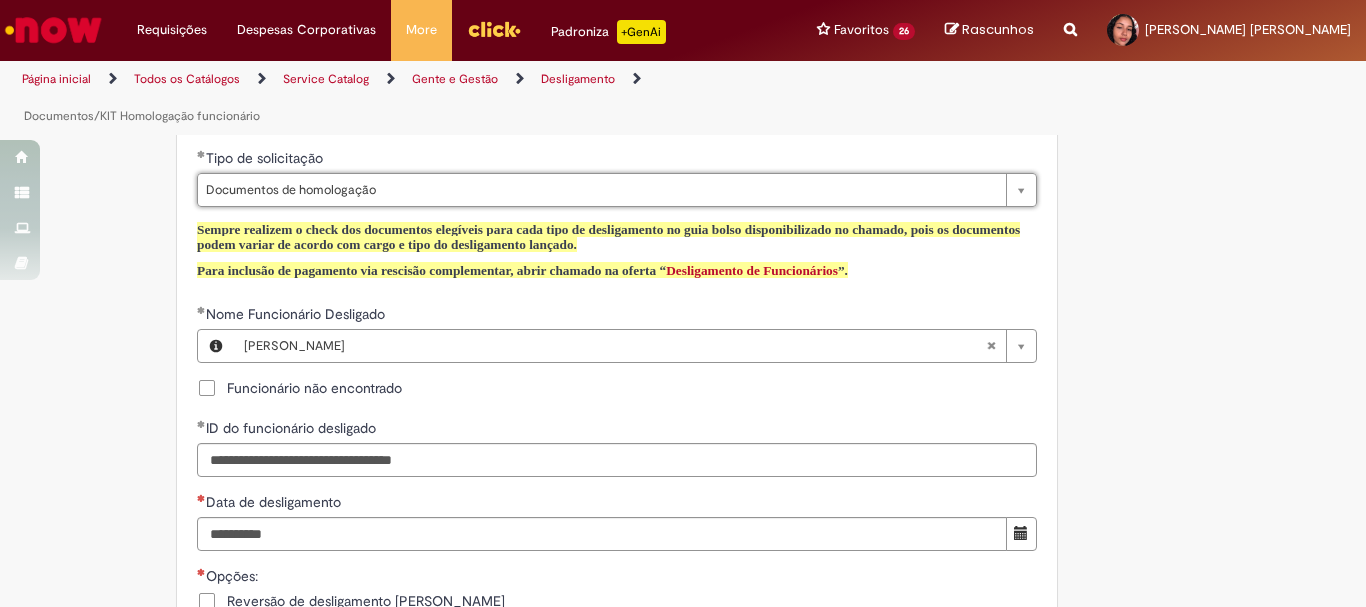 type 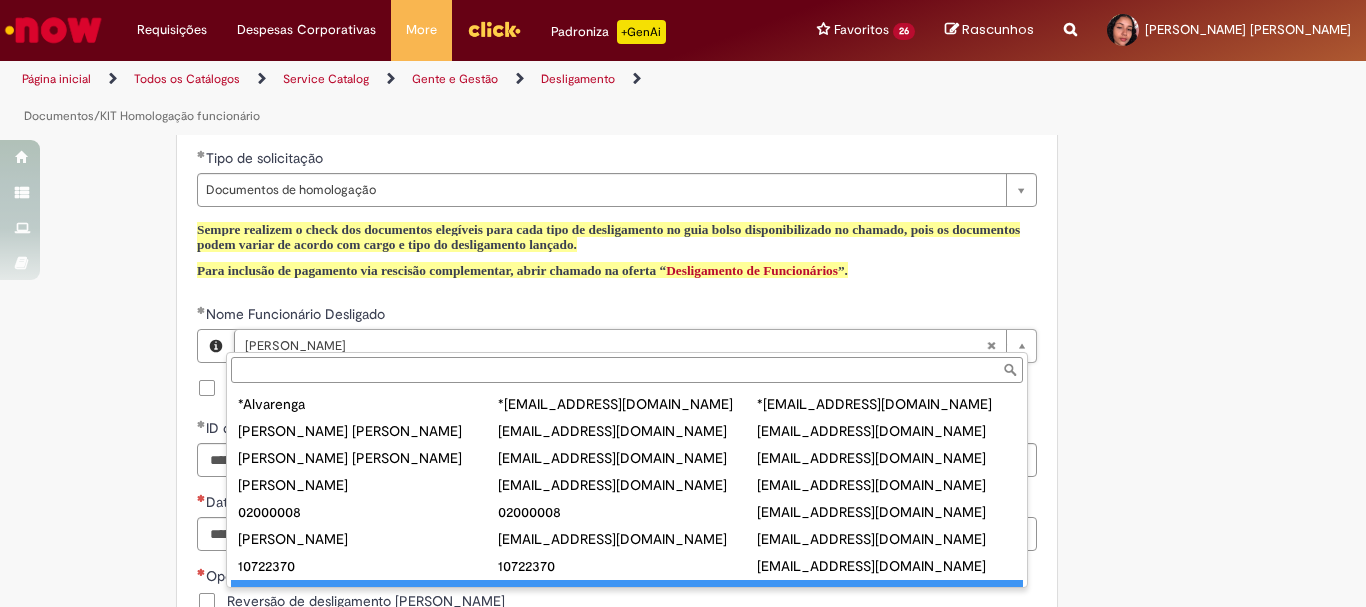 scroll, scrollTop: 16, scrollLeft: 0, axis: vertical 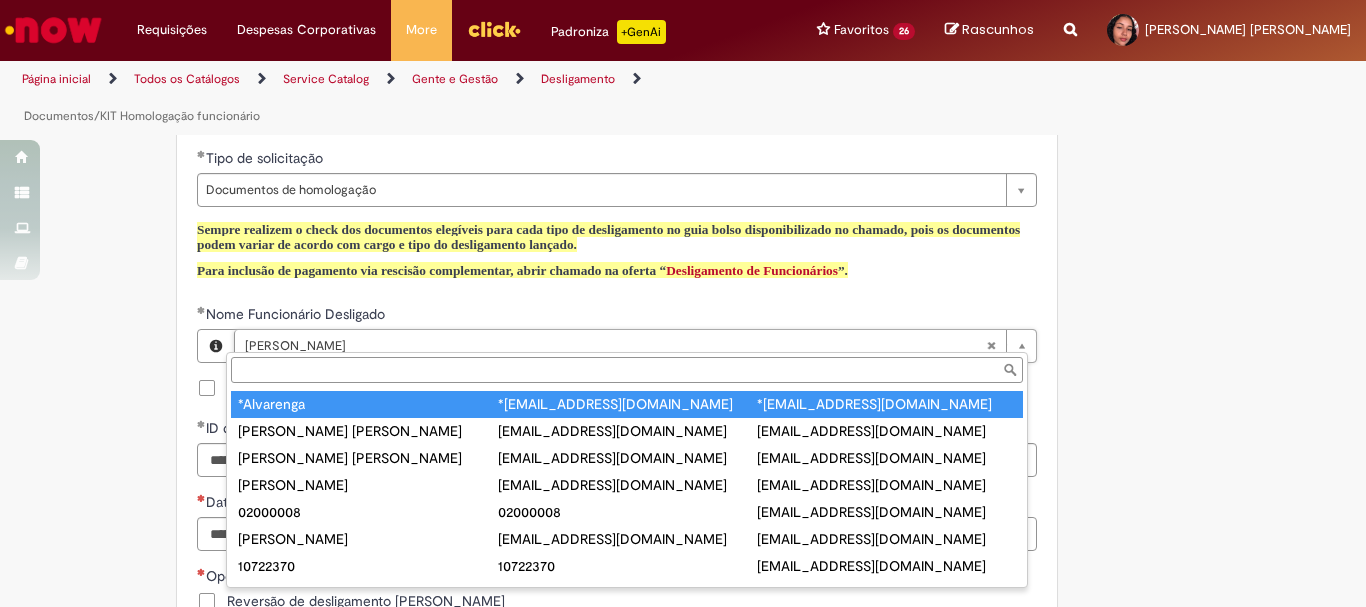 type on "**********" 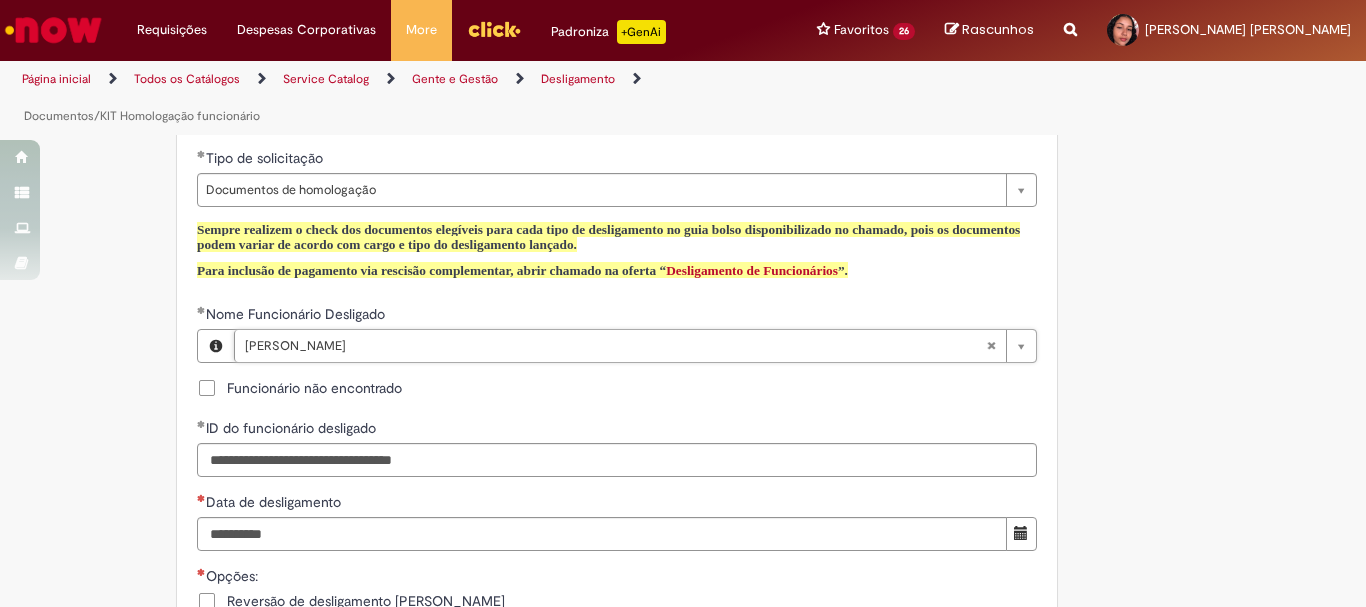 scroll, scrollTop: 0, scrollLeft: 169, axis: horizontal 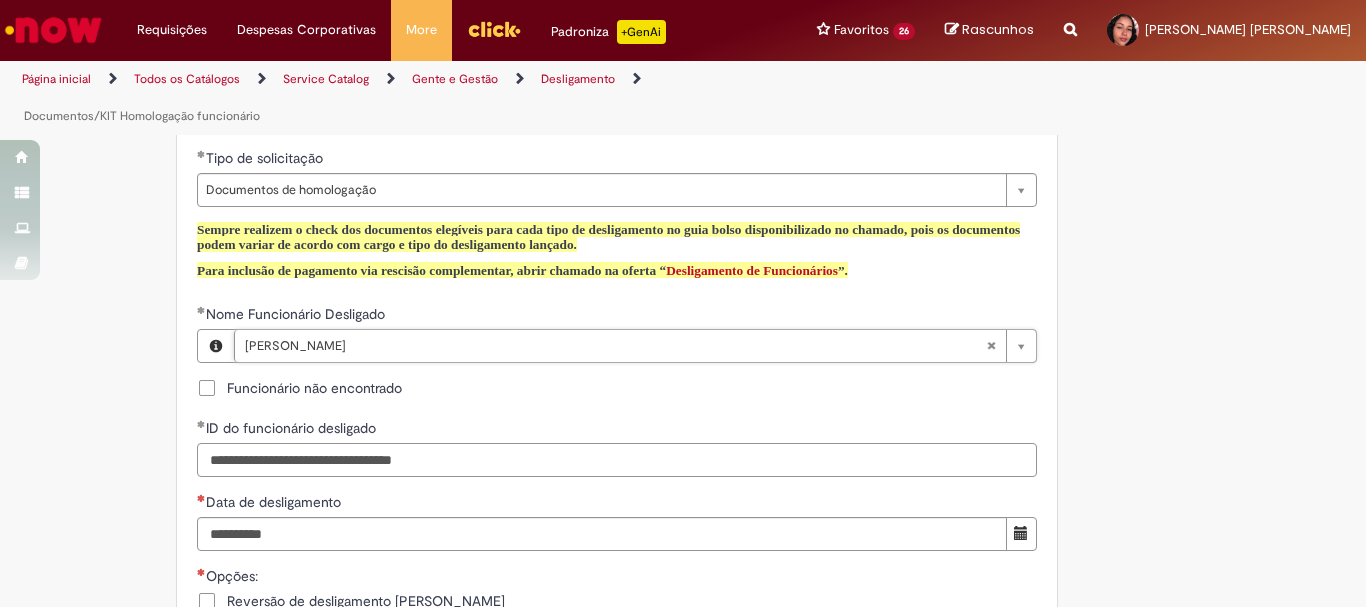 click on "**********" at bounding box center [617, 460] 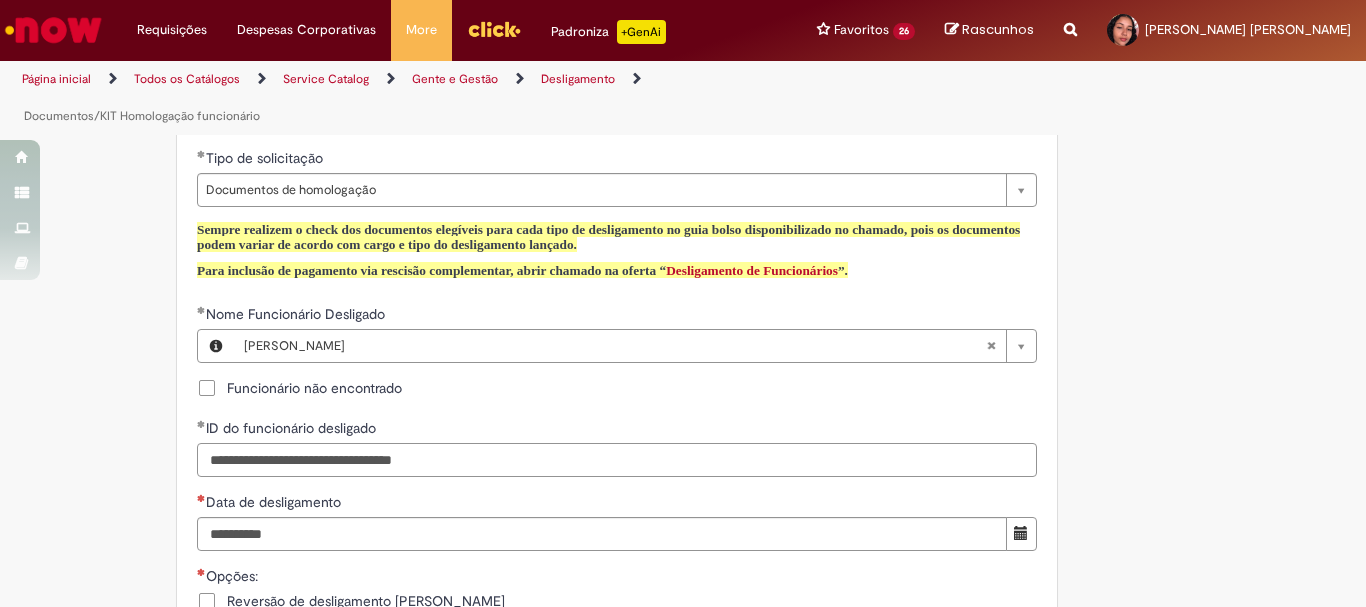 drag, startPoint x: 604, startPoint y: 467, endPoint x: 0, endPoint y: 496, distance: 604.6958 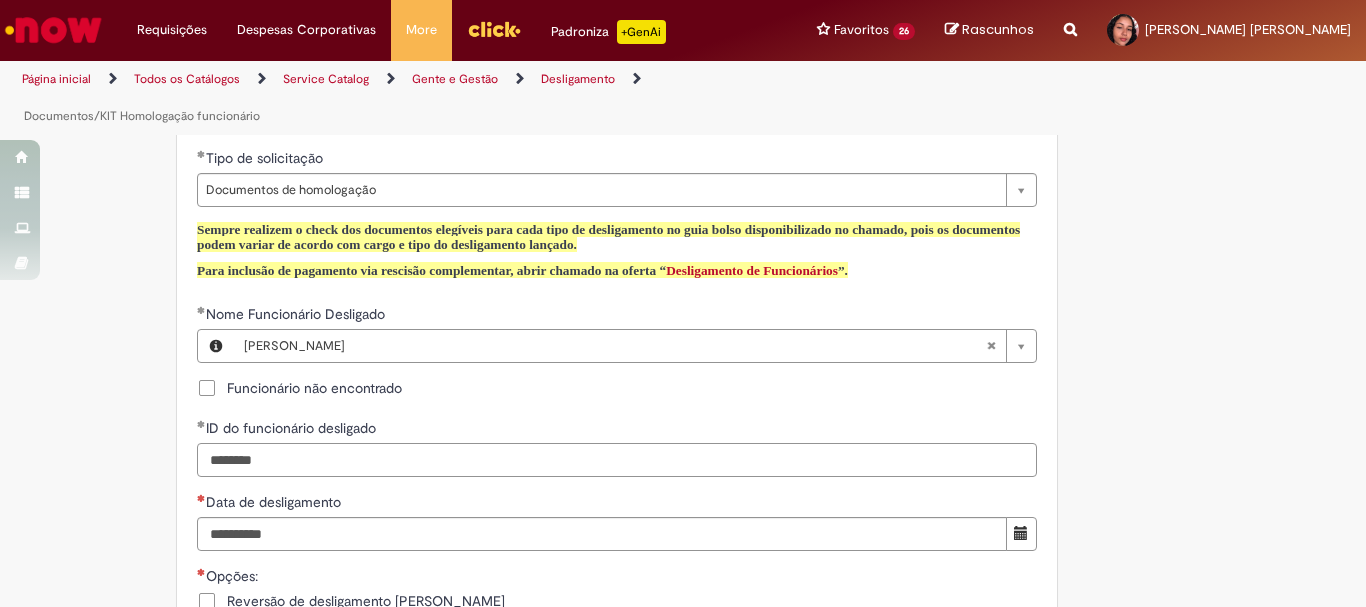 type on "********" 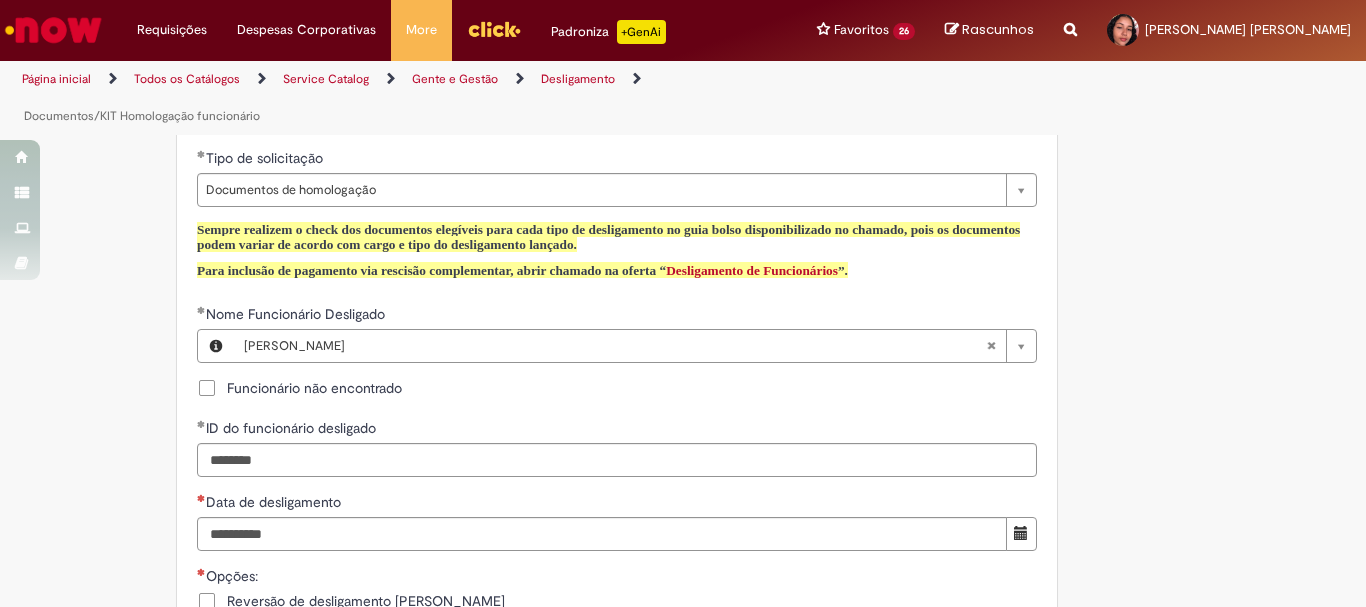 type 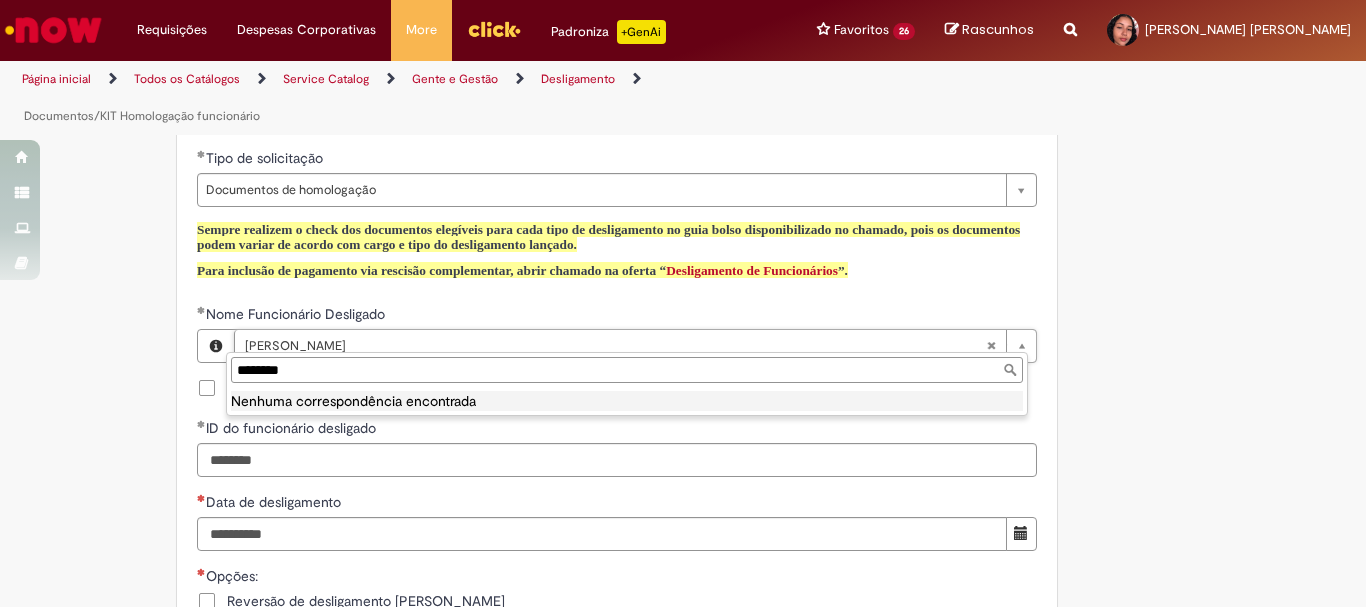 drag, startPoint x: 366, startPoint y: 375, endPoint x: 98, endPoint y: 351, distance: 269.07248 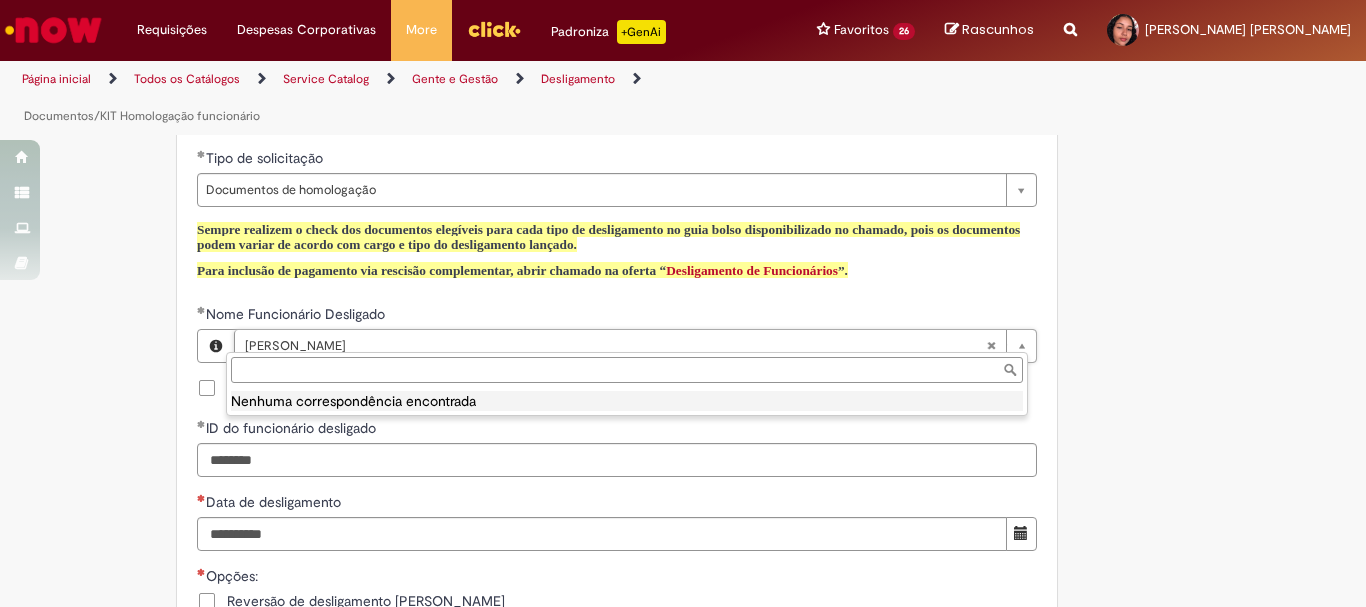type on "**********" 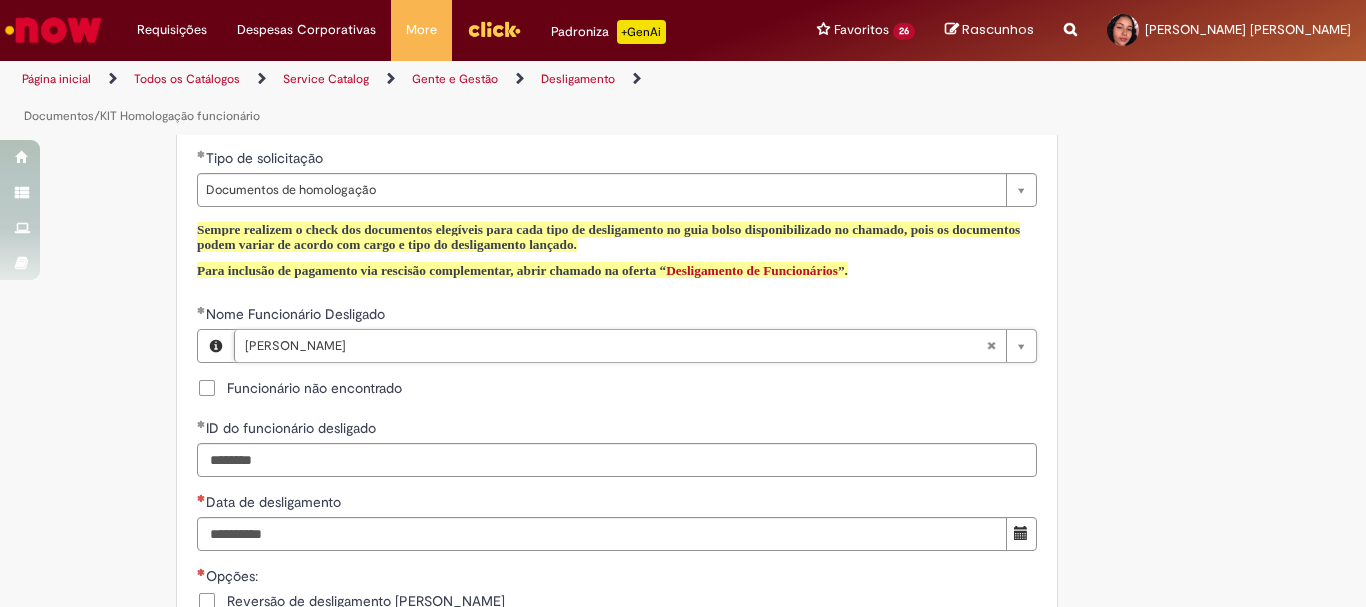scroll, scrollTop: 0, scrollLeft: 169, axis: horizontal 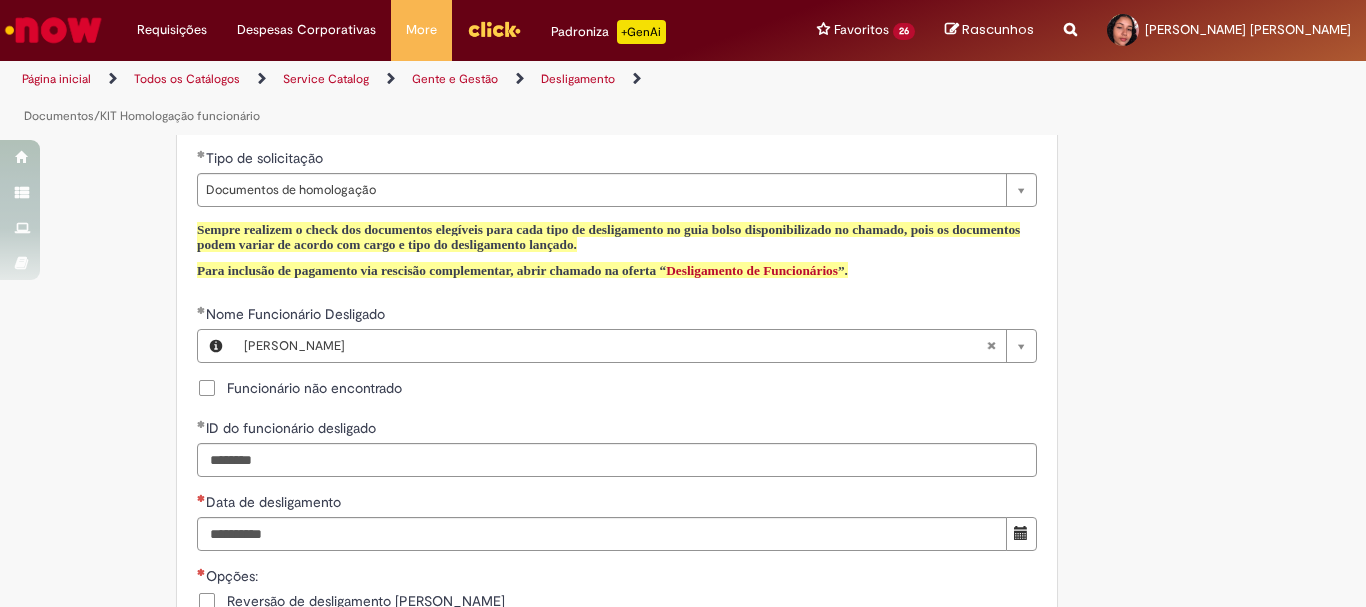 click at bounding box center [53, 30] 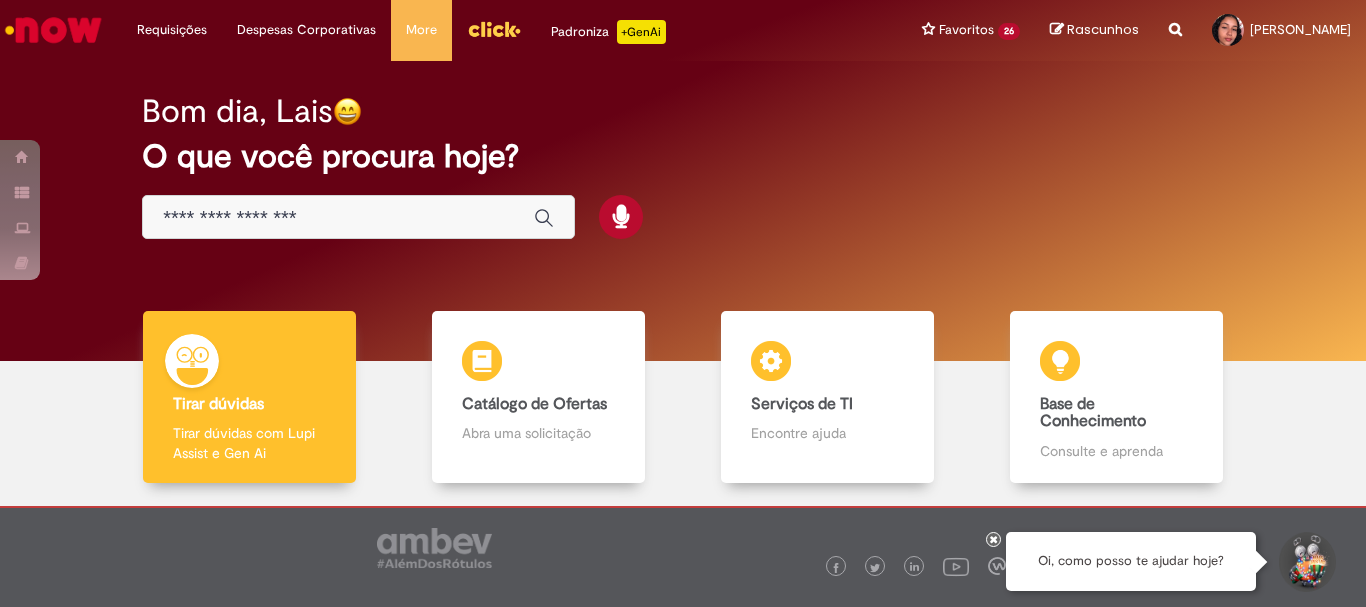 scroll, scrollTop: 0, scrollLeft: 0, axis: both 